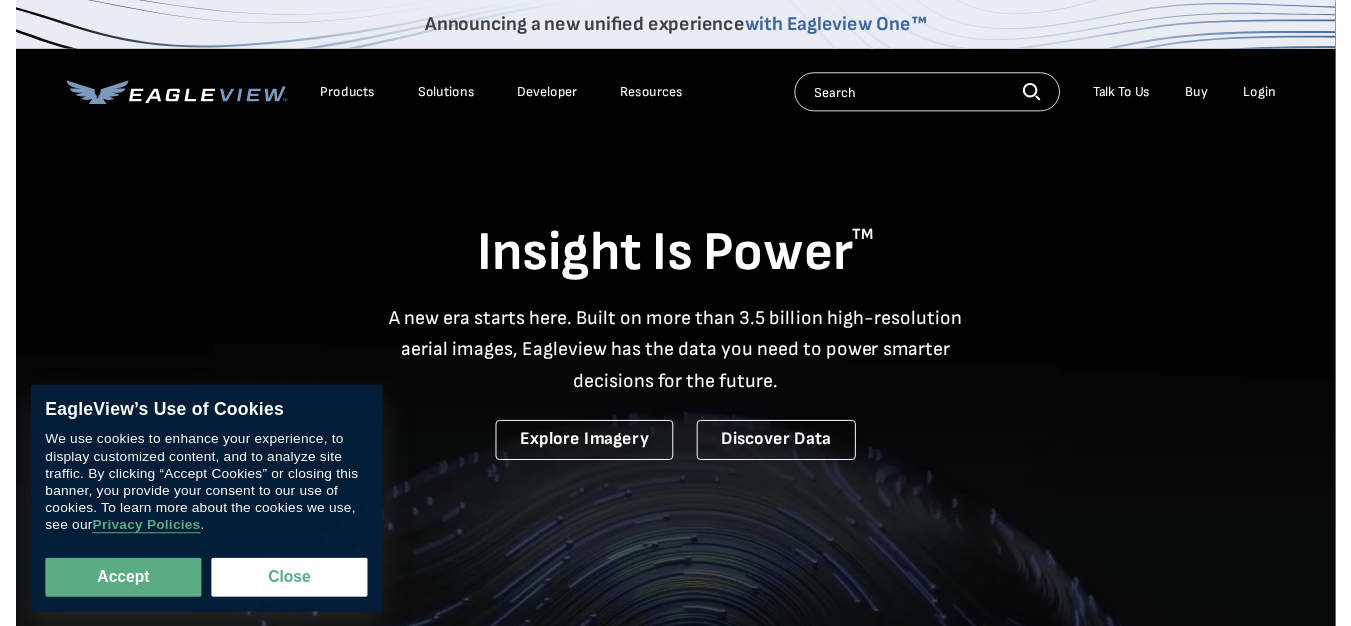 scroll, scrollTop: 0, scrollLeft: 0, axis: both 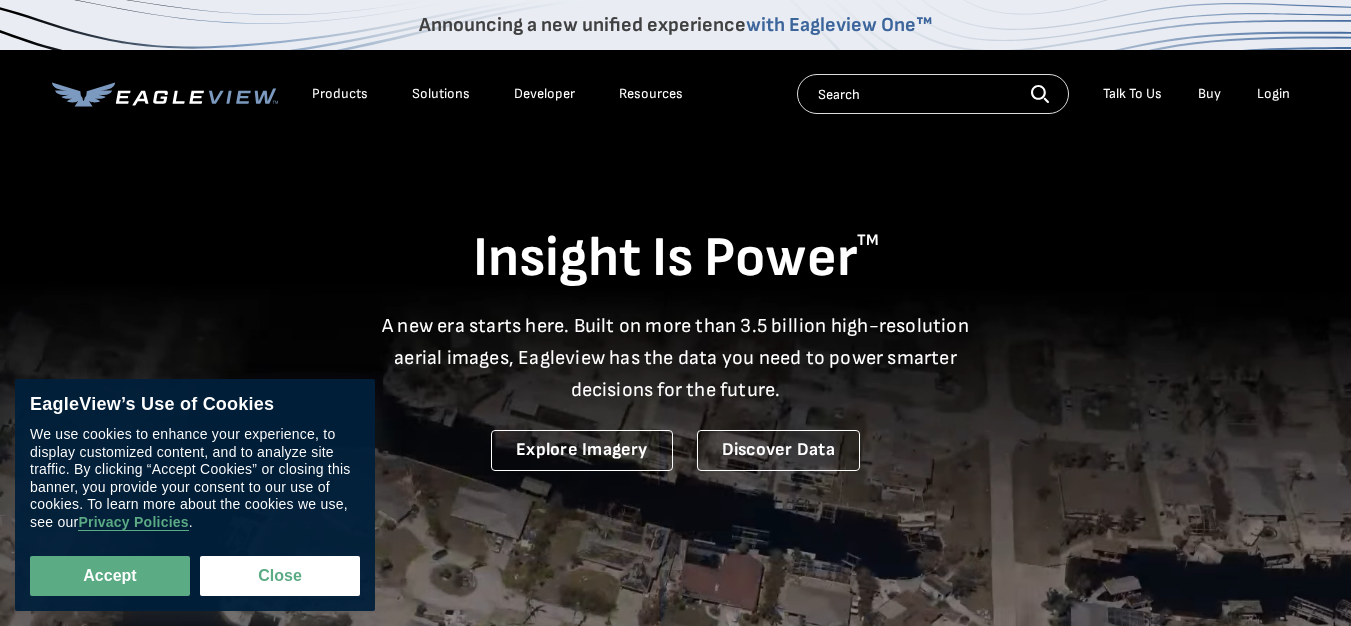 click on "Login" at bounding box center (1273, 94) 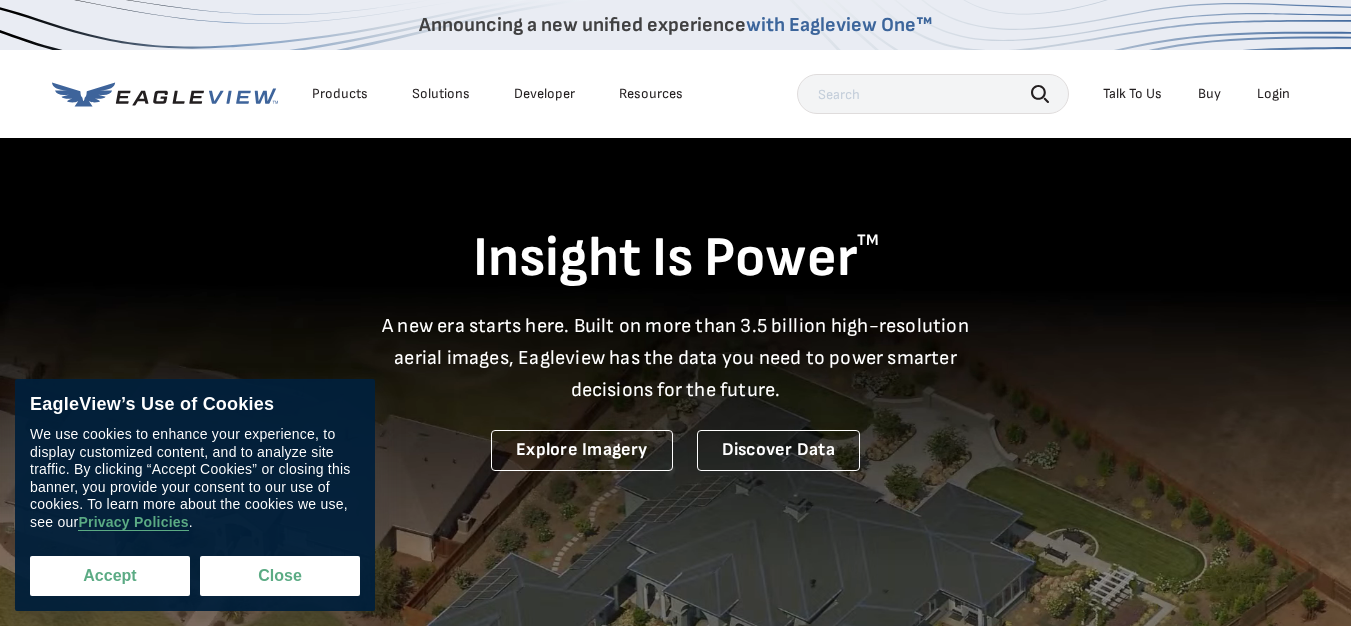 click on "Accept" at bounding box center (110, 576) 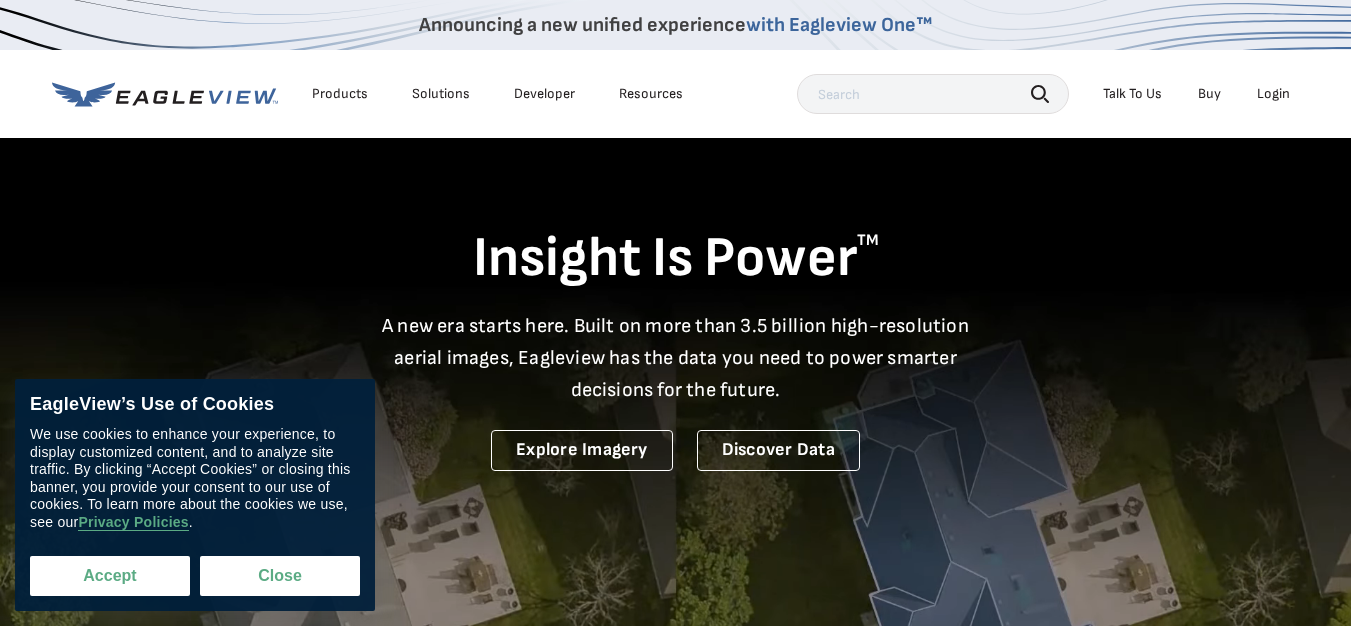 checkbox on "true" 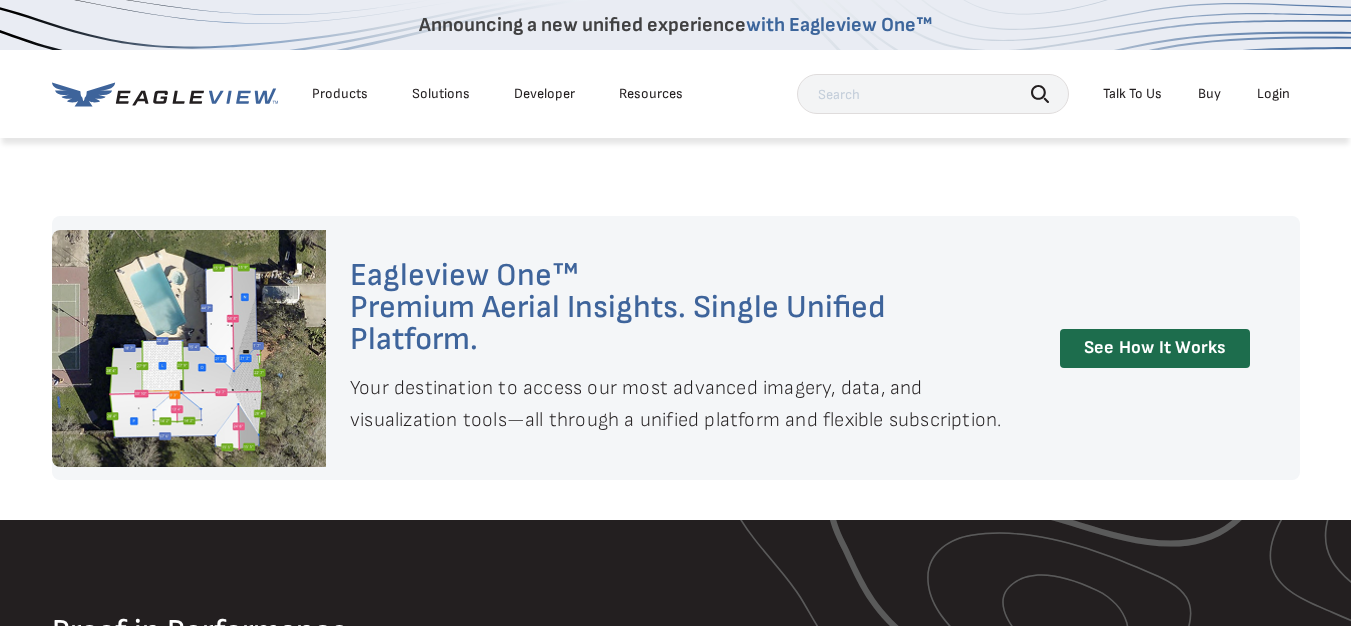scroll, scrollTop: 1400, scrollLeft: 0, axis: vertical 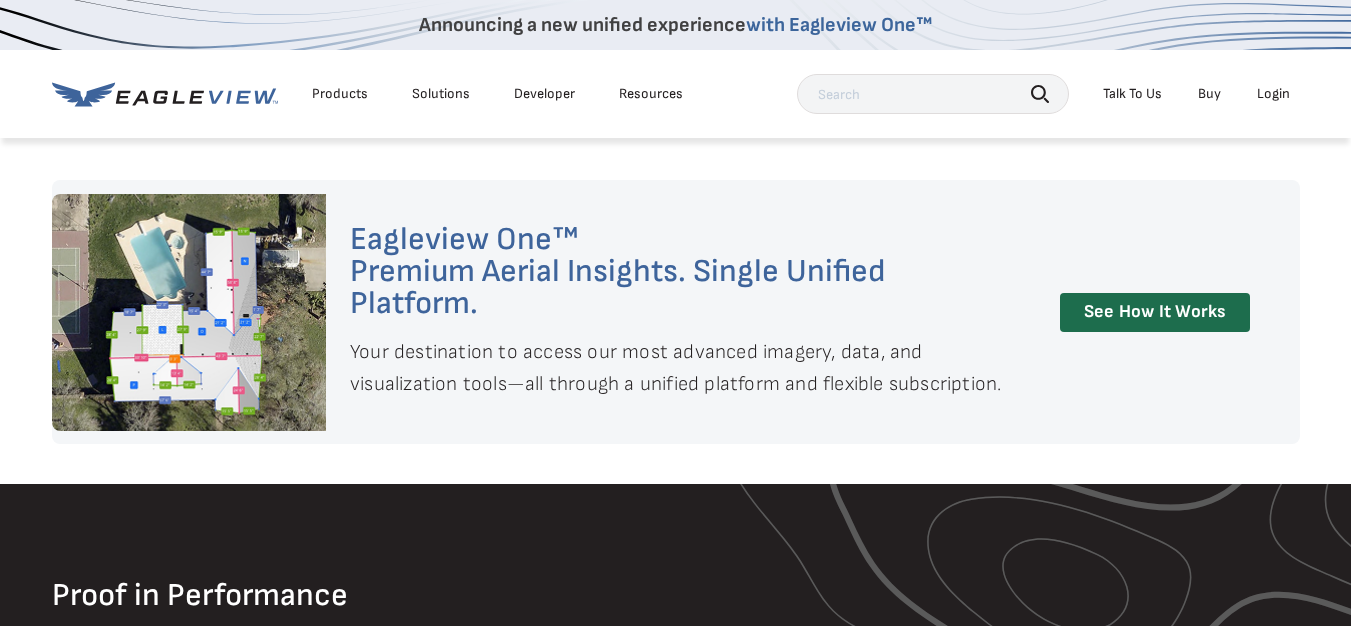 click on "Login" at bounding box center (1273, 94) 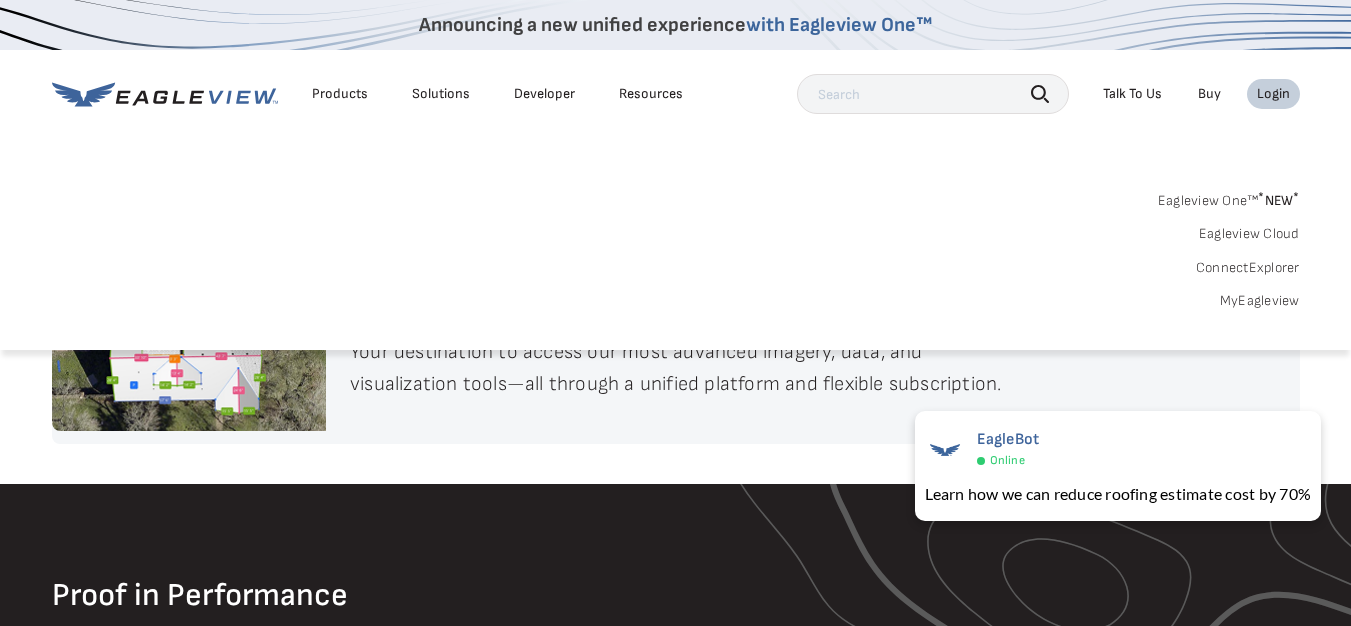 click on "Search
Products
Our Product Areas
Imagery 1-Inch GSD Aerial Imagery   *" at bounding box center [675, 256] 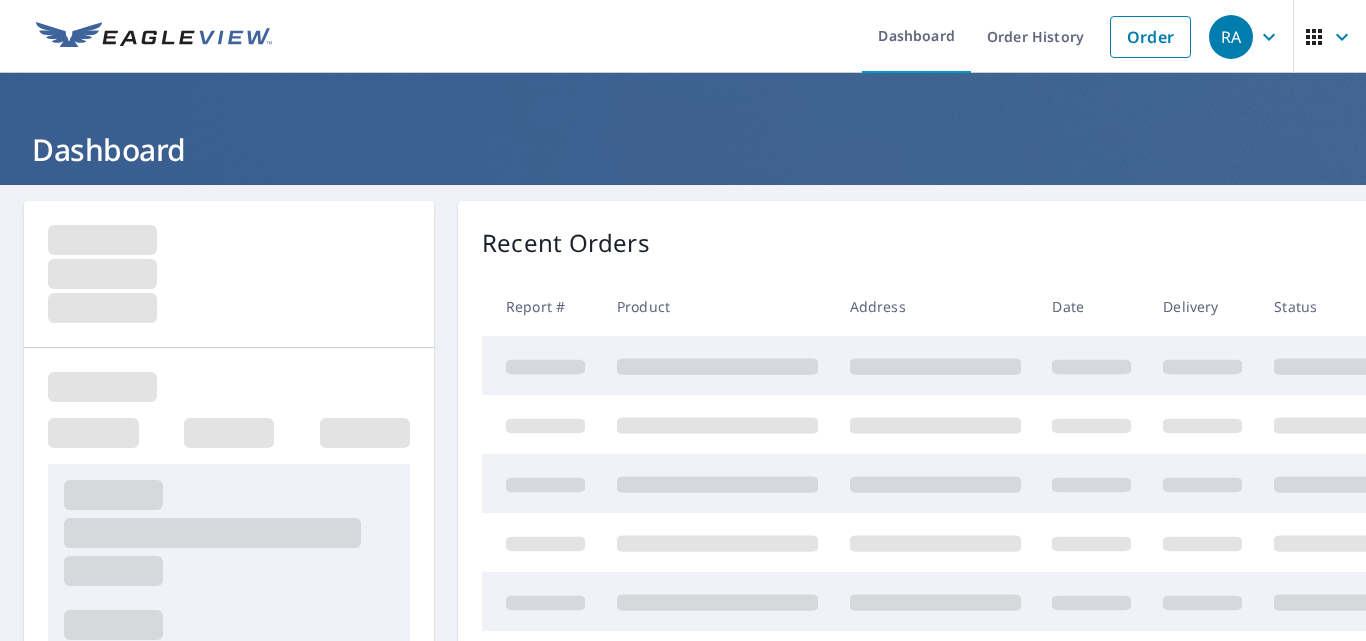 scroll, scrollTop: 0, scrollLeft: 0, axis: both 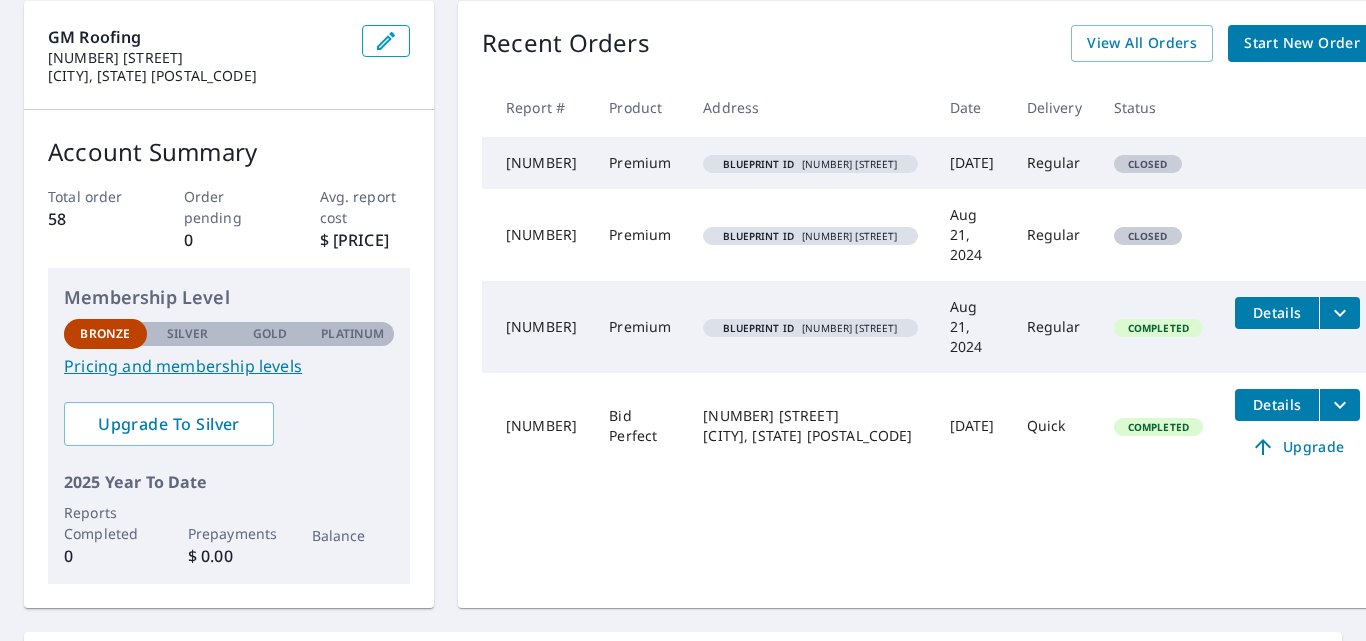 click on "Start New Order" at bounding box center [1302, 43] 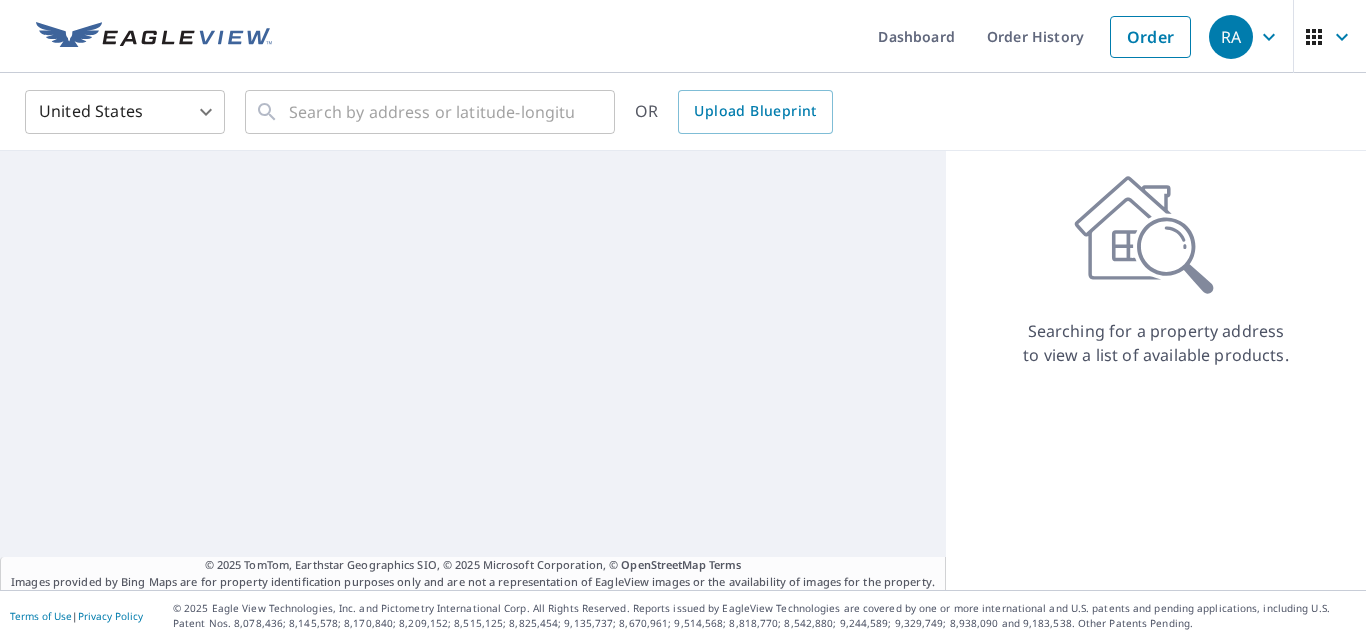 scroll, scrollTop: 0, scrollLeft: 0, axis: both 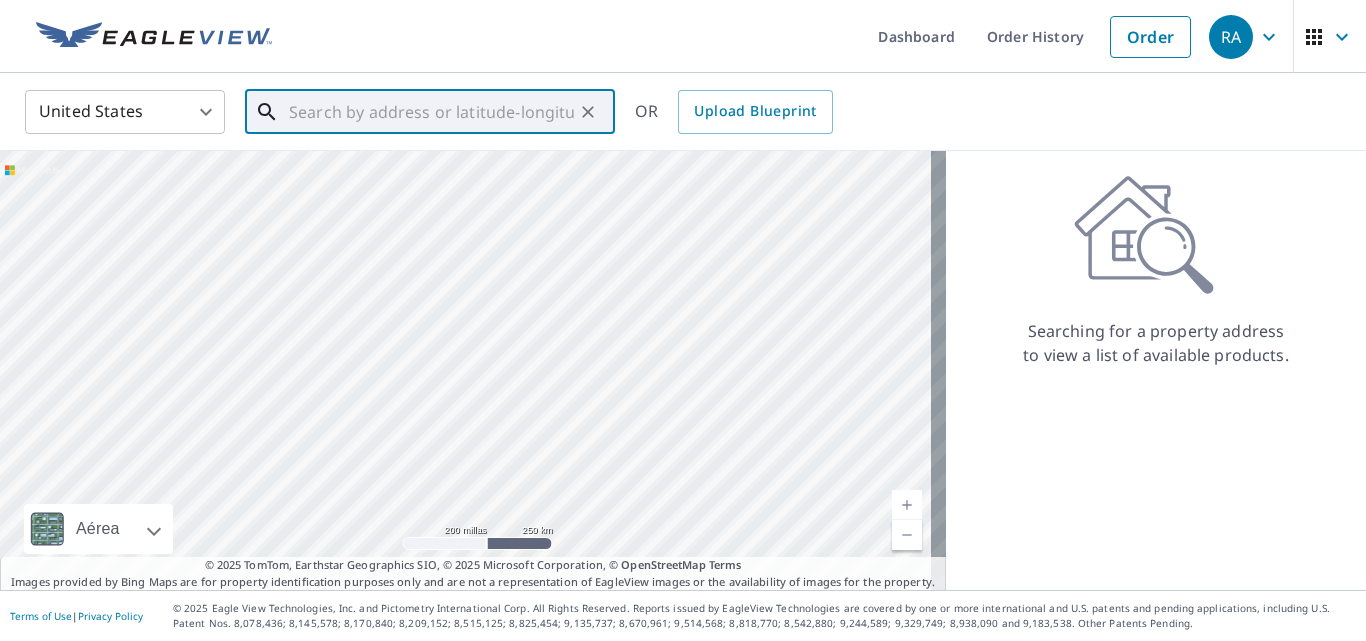 click at bounding box center (431, 112) 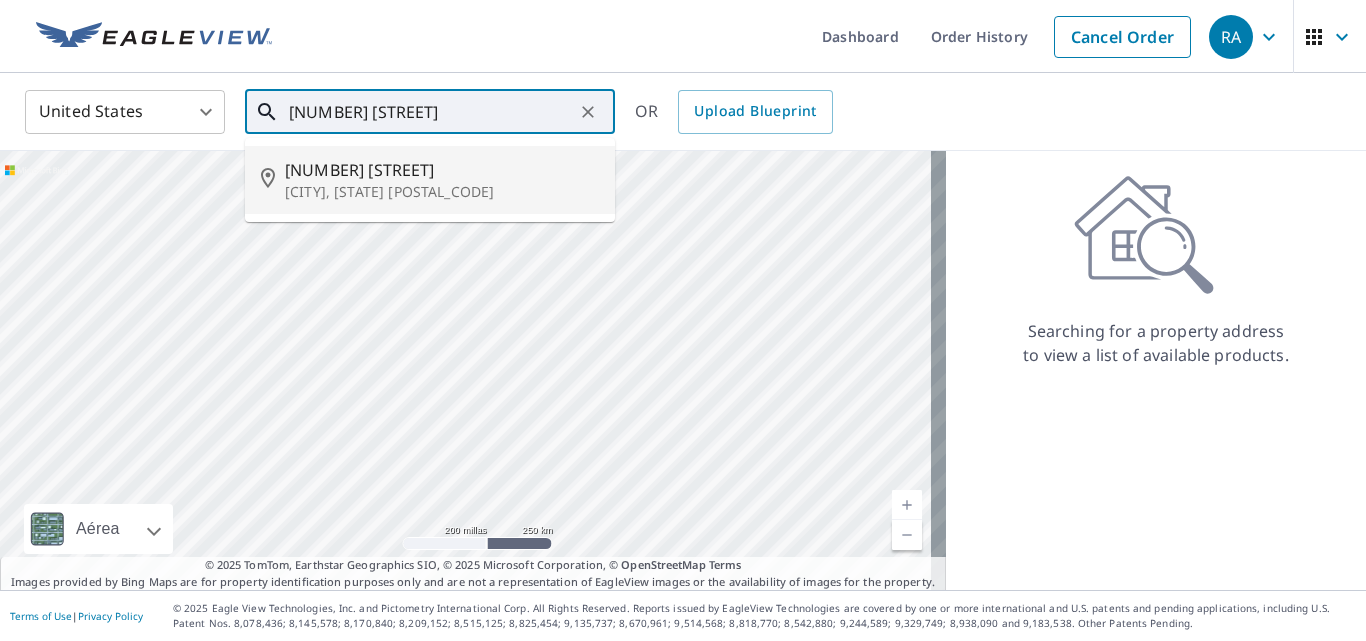 click on "170 Se SErenata Ct" at bounding box center [442, 170] 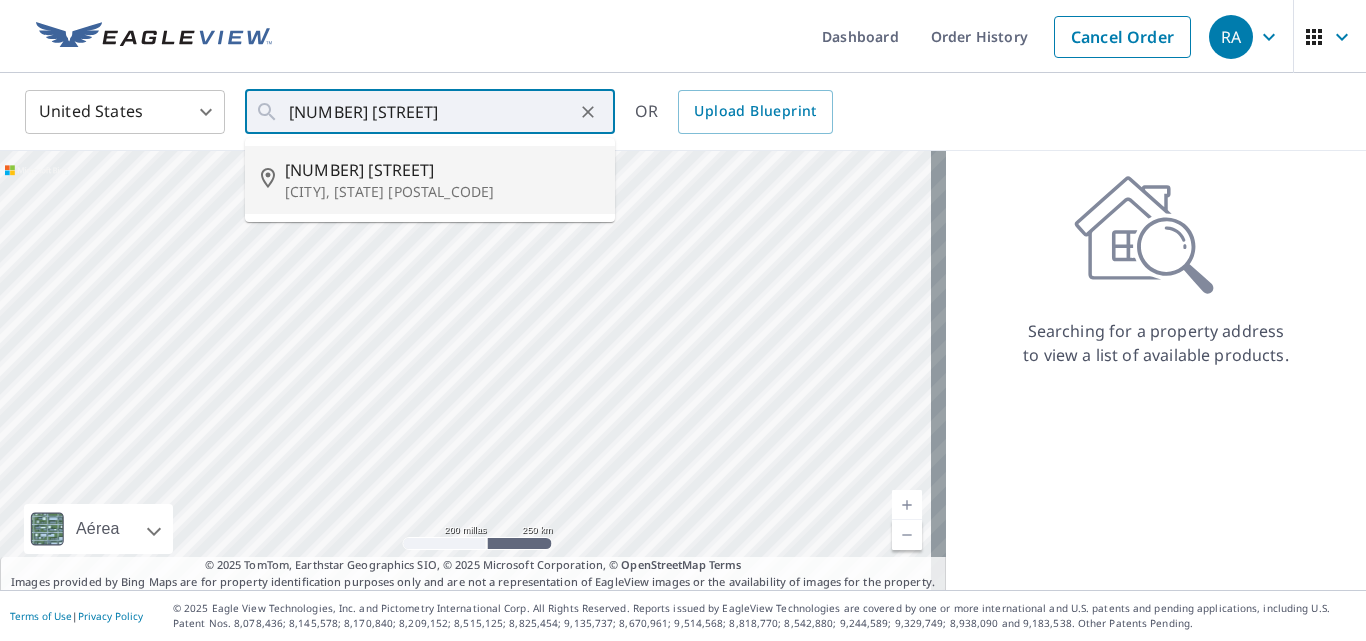 type on "170 Se SErenata Ct Port Saint Lucie, FL 34983" 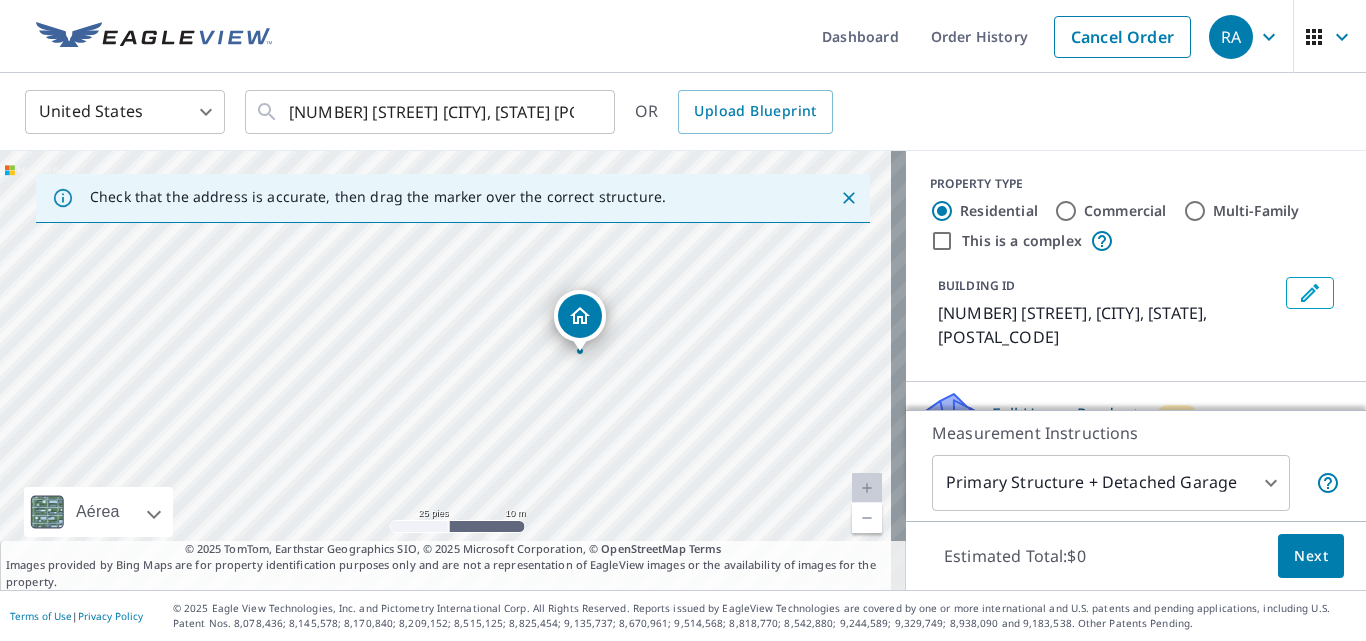 drag, startPoint x: 377, startPoint y: 468, endPoint x: 663, endPoint y: 378, distance: 299.82663 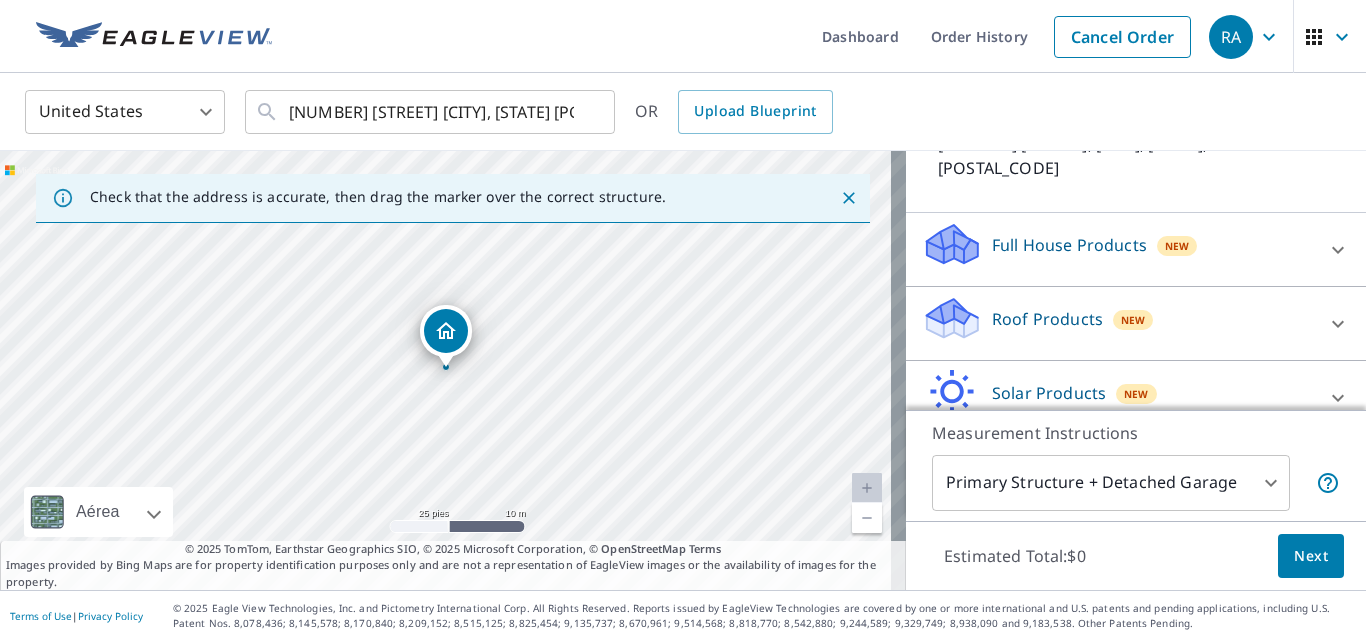 scroll, scrollTop: 200, scrollLeft: 0, axis: vertical 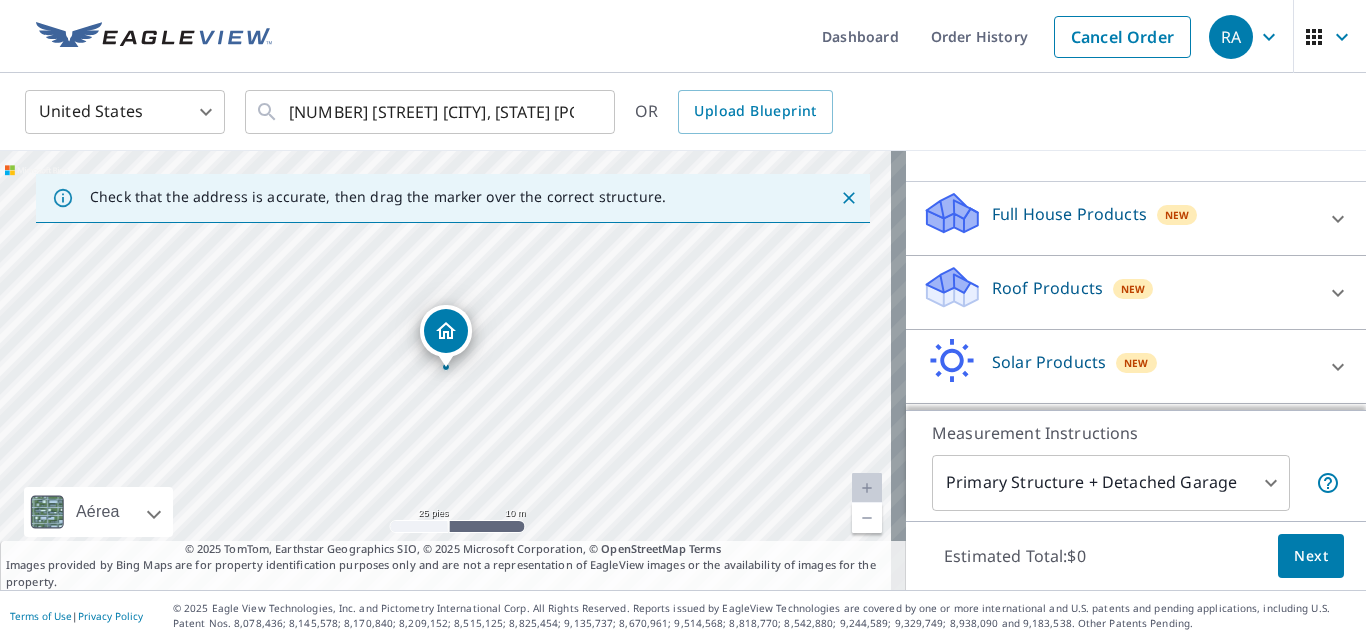 click on "Next" at bounding box center [1311, 556] 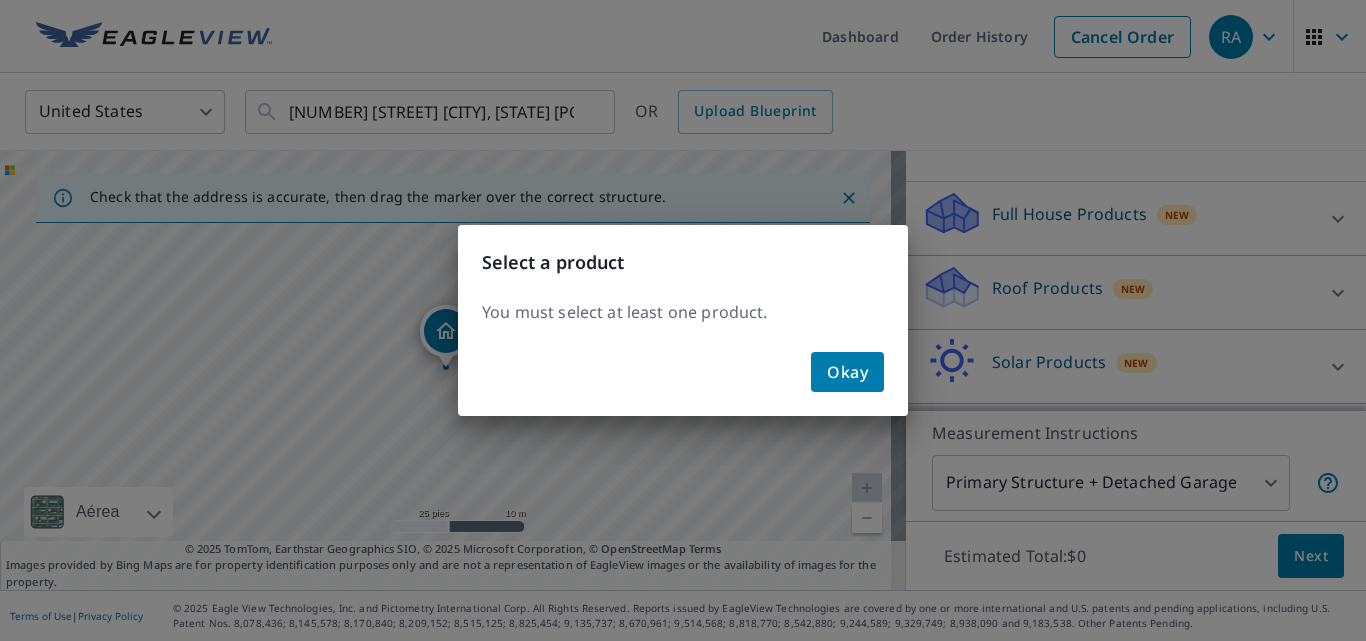 click on "Okay" at bounding box center (847, 372) 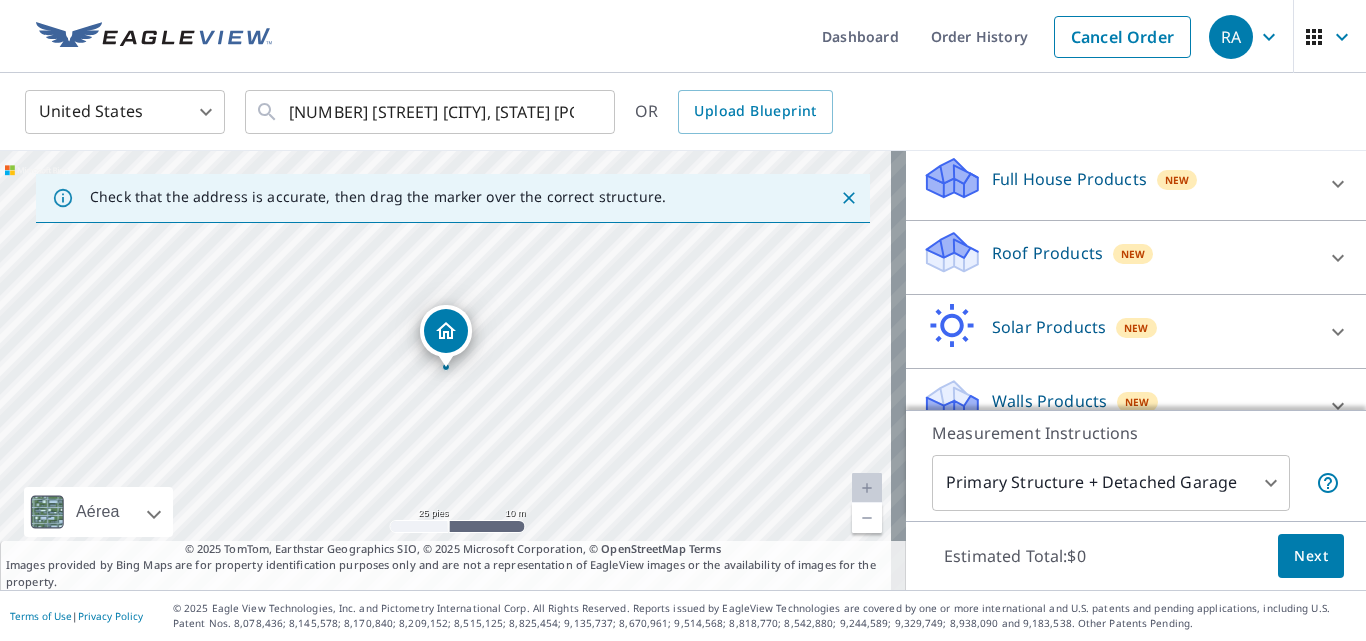 scroll, scrollTop: 268, scrollLeft: 0, axis: vertical 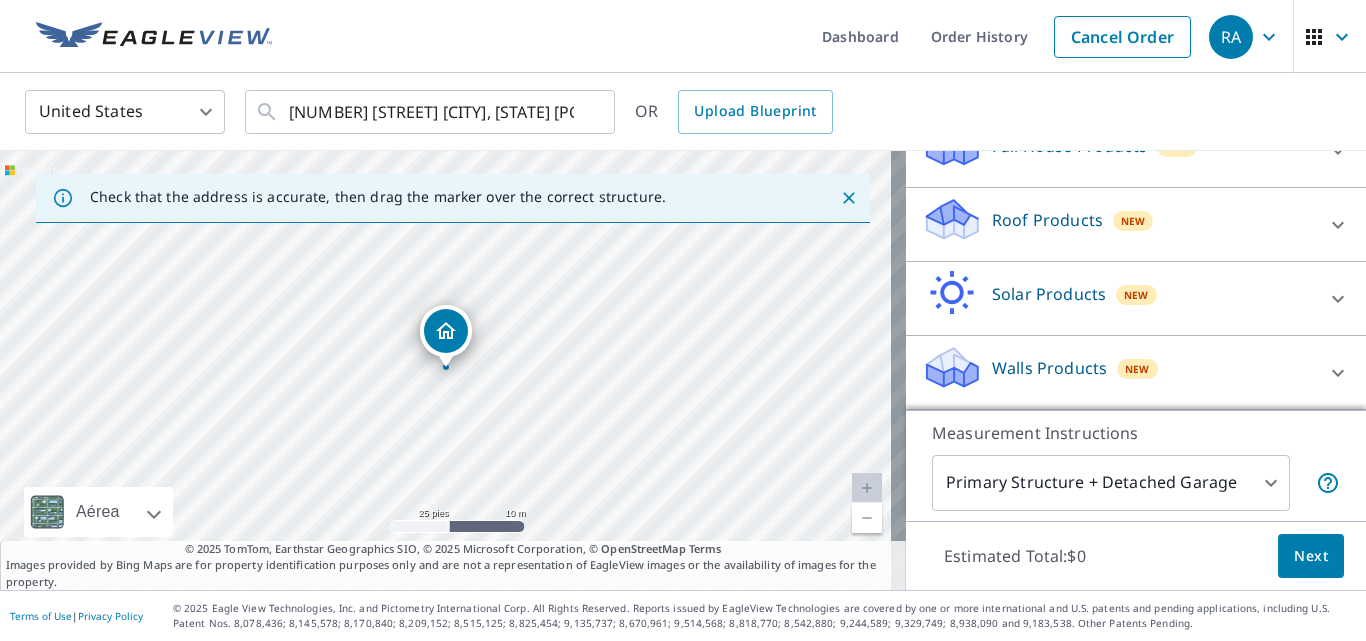 click on "Roof Products" at bounding box center (1047, 220) 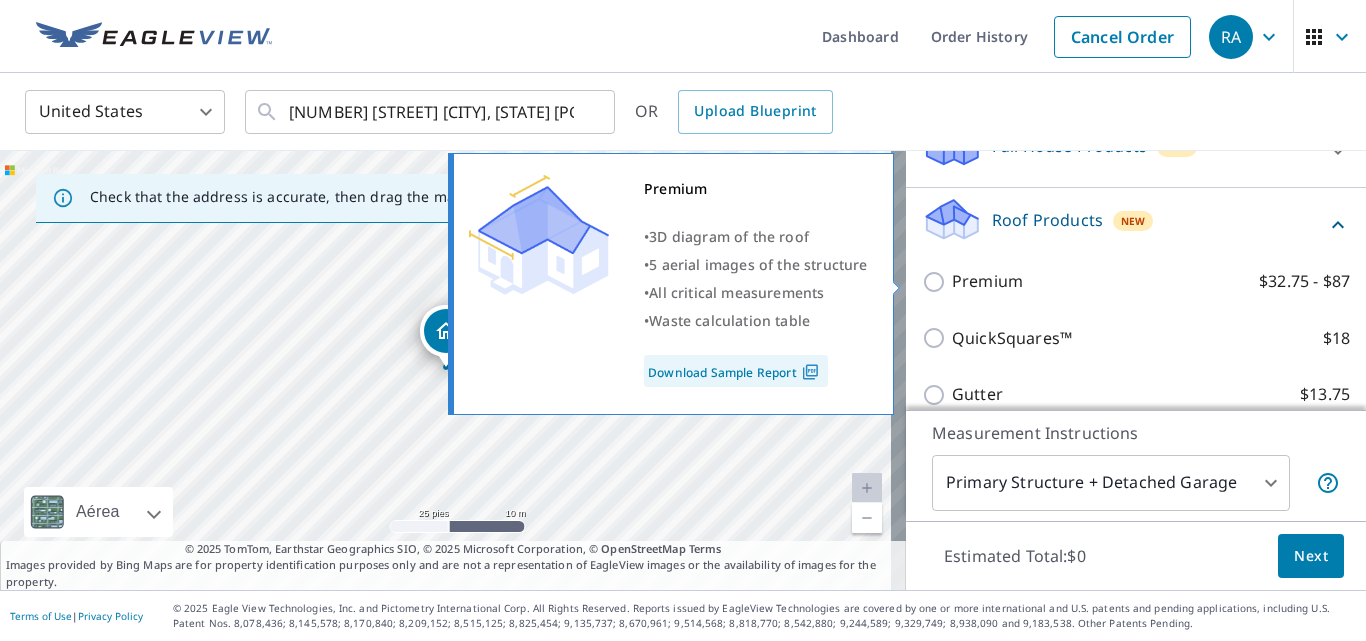click on "Premium" at bounding box center [987, 281] 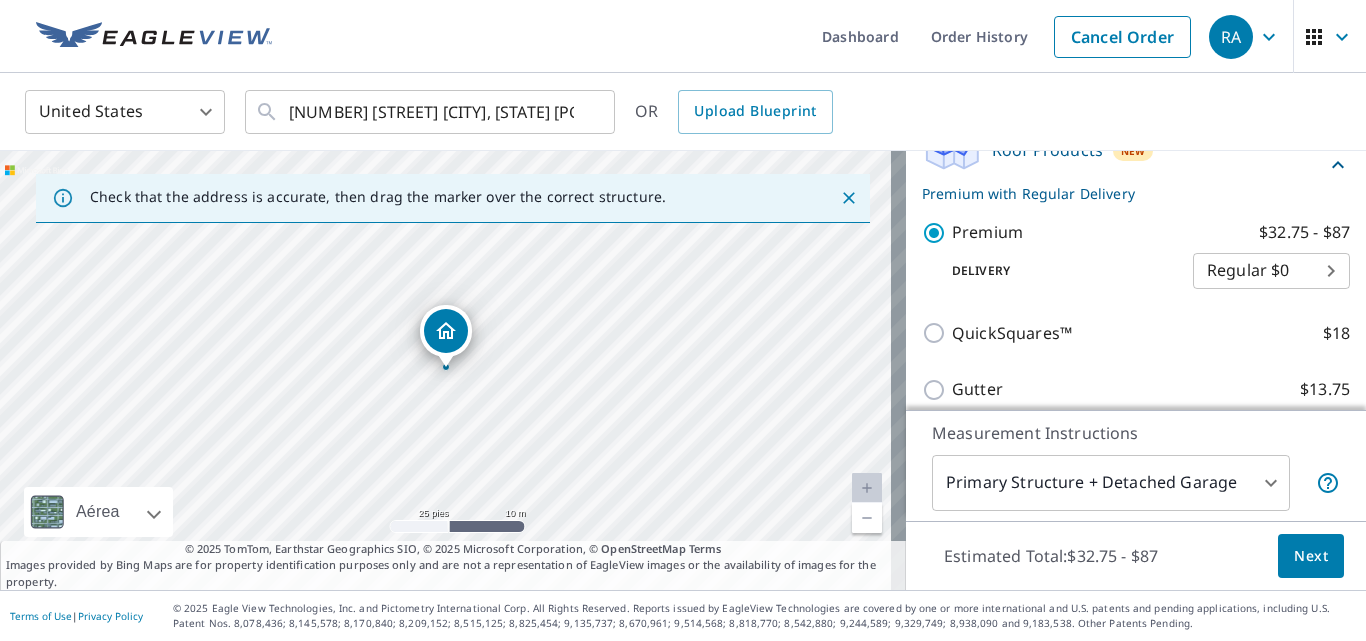 scroll, scrollTop: 368, scrollLeft: 0, axis: vertical 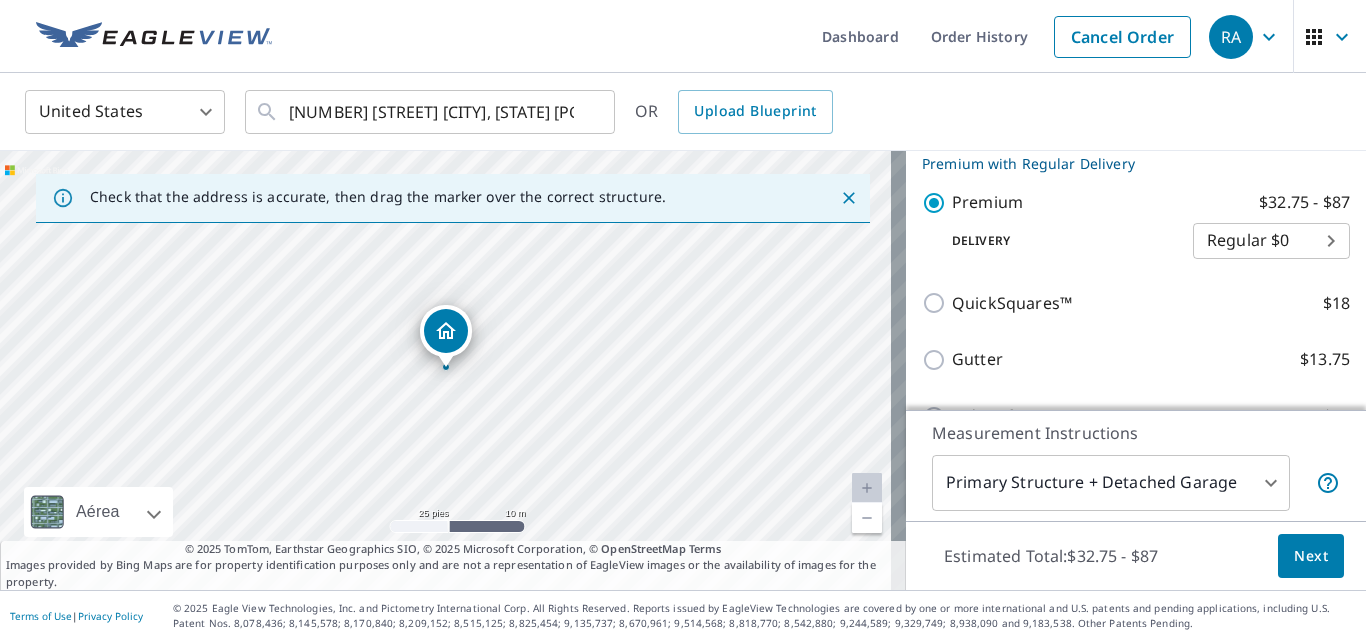 click on "RA RA
Dashboard Order History Cancel Order RA United States US ​ 170 Se SErenata Ct Port Saint Lucie, FL 34983 ​ OR Upload Blueprint Check that the address is accurate, then drag the marker over the correct structure. 170 SE Serenata Ct Port Saint Lucie, FL 34983 Aérea Carretera Un mapa de carreteras estándar Aérea Una vista detallada desde arriba Etiquetas Etiquetas 25 pies 10 m © 2025 TomTom, © Vexcel Imaging, © 2025 Microsoft Corporation,  © OpenStreetMap Terms © 2025 TomTom, Earthstar Geographics SIO, © 2025 Microsoft Corporation, ©   OpenStreetMap   Terms Images provided by Bing Maps are for property identification purposes only and are not a representation of EagleView images or the availability of images for the property. PROPERTY TYPE Residential Commercial Multi-Family This is a complex BUILDING ID 170 SE Serenata Ct, Port Saint Lucie, FL, 34983 Full House Products New Full House™ $105 Roof Products New Premium with Regular Delivery Premium $32.75 - $87 Delivery Regular $0 8 ​" at bounding box center [683, 320] 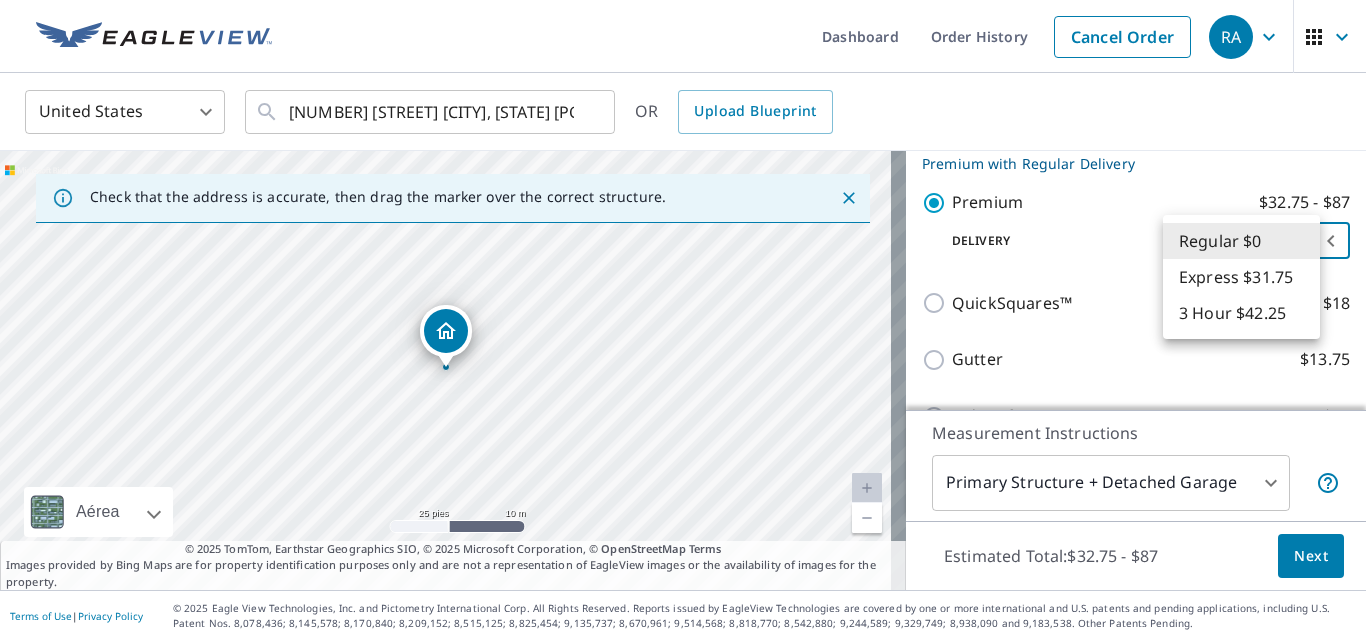 click on "Regular $0" at bounding box center [1241, 241] 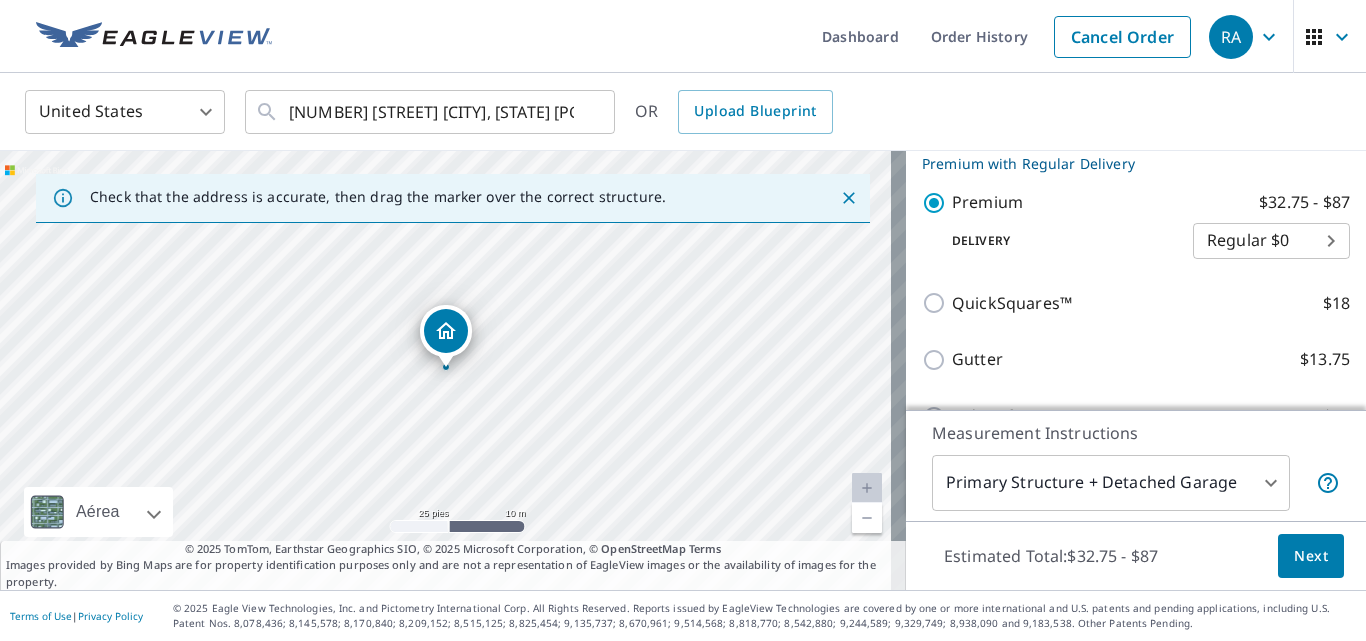 click on "QuickSquares™ $18" at bounding box center [1136, 303] 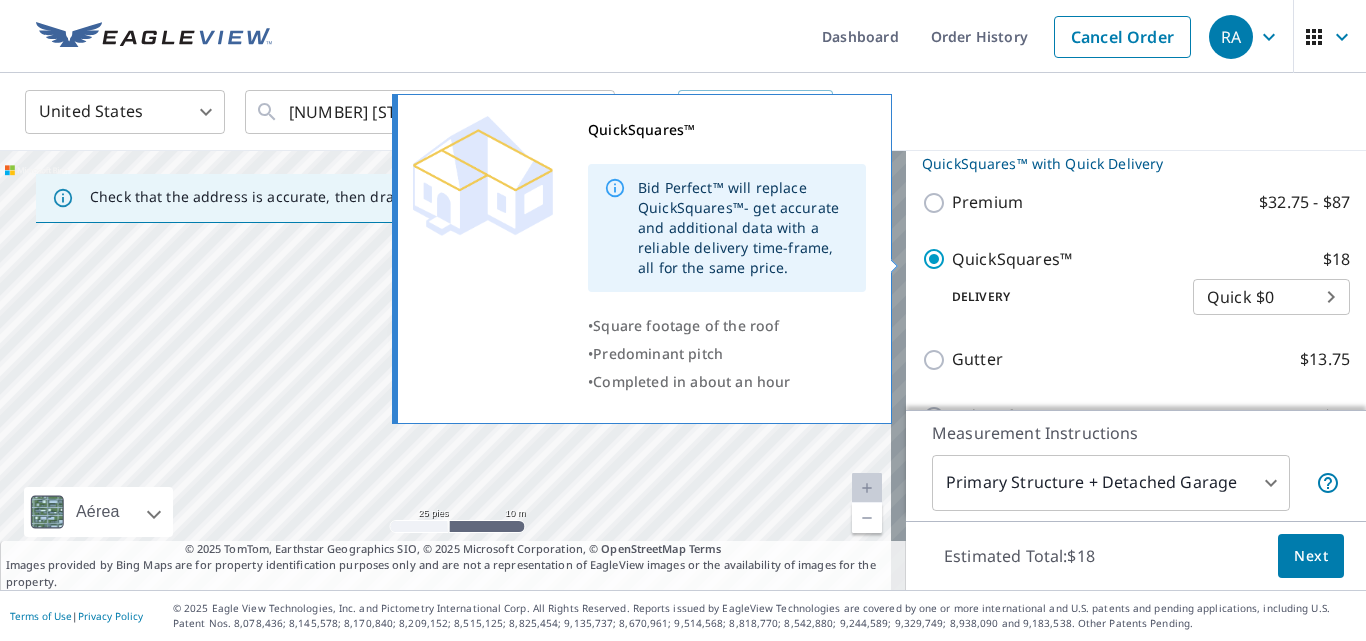 checkbox on "false" 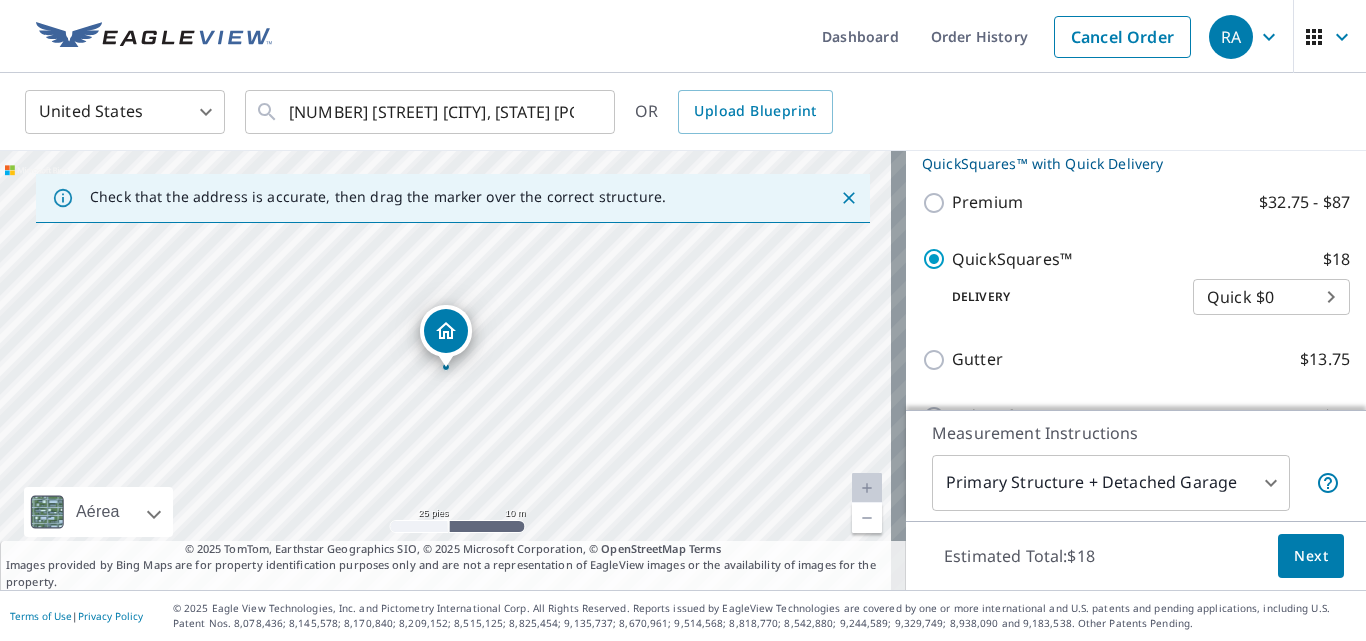 click on "QuickSquares™ $18" at bounding box center (1151, 259) 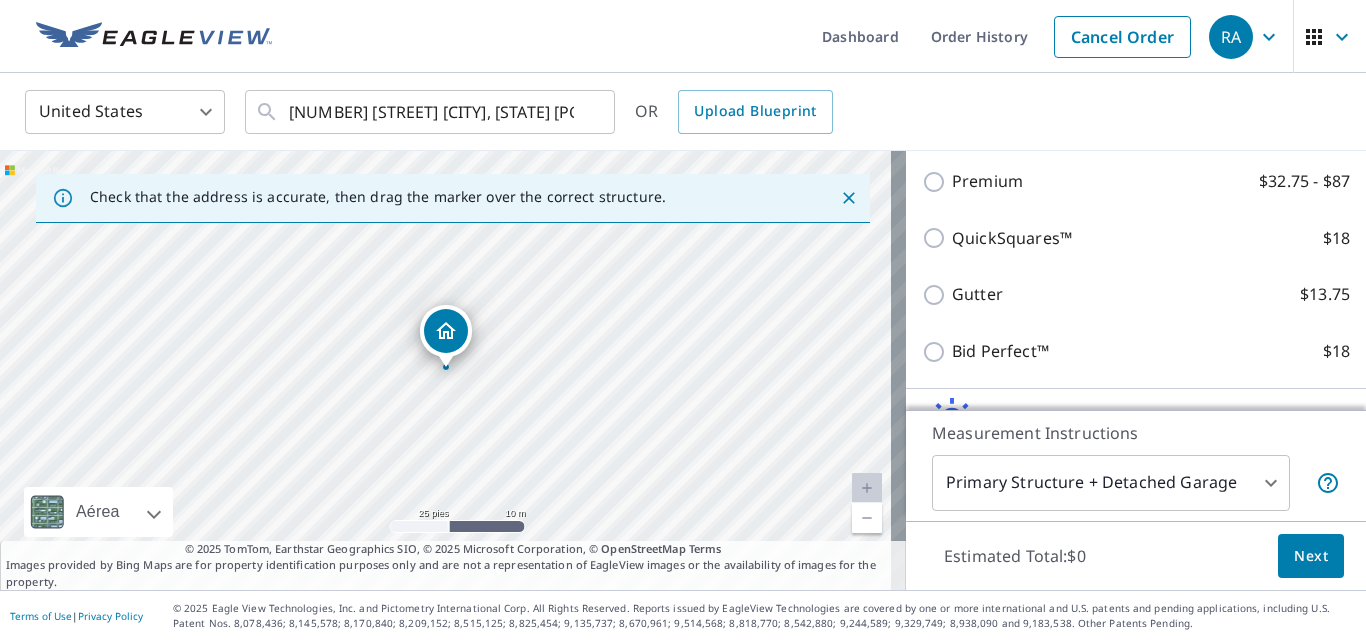 click on "QuickSquares™" at bounding box center (1012, 238) 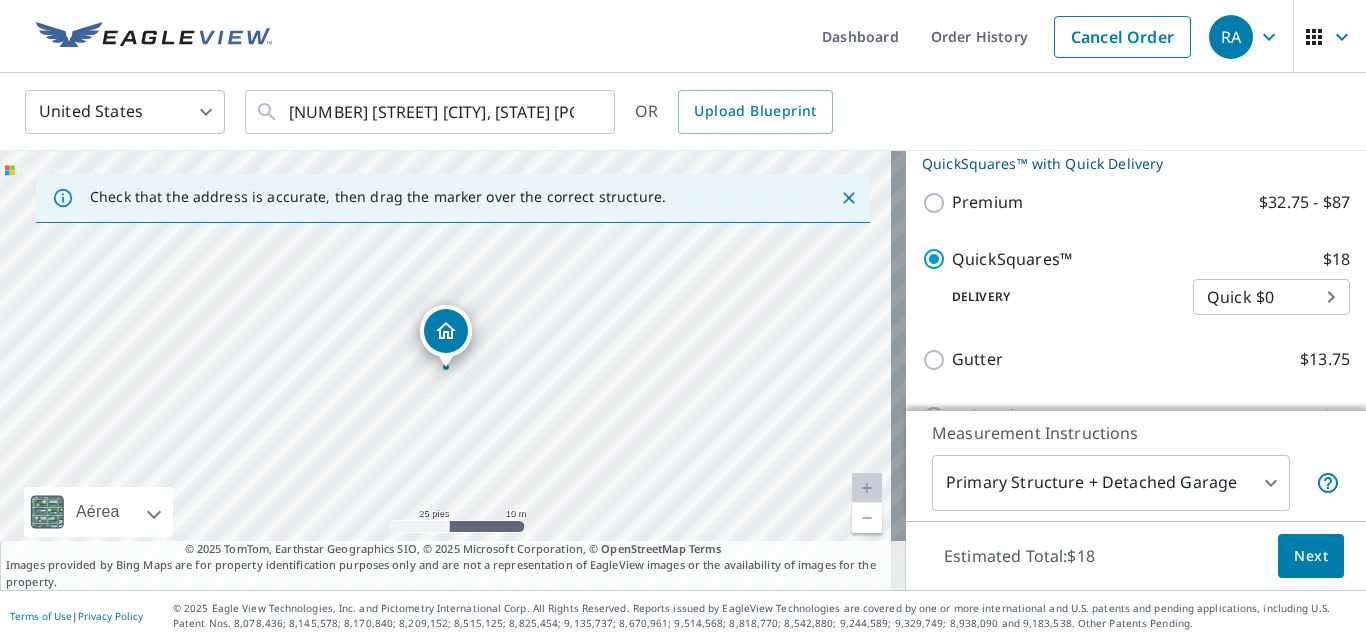 click on "RA RA
Dashboard Order History Cancel Order RA United States US ​ 170 Se SErenata Ct Port Saint Lucie, FL 34983 ​ OR Upload Blueprint Check that the address is accurate, then drag the marker over the correct structure. 170 SE Serenata Ct Port Saint Lucie, FL 34983 Aérea Carretera Un mapa de carreteras estándar Aérea Una vista detallada desde arriba Etiquetas Etiquetas 25 pies 10 m © 2025 TomTom, © Vexcel Imaging, © 2025 Microsoft Corporation,  © OpenStreetMap Terms © 2025 TomTom, Earthstar Geographics SIO, © 2025 Microsoft Corporation, ©   OpenStreetMap   Terms Images provided by Bing Maps are for property identification purposes only and are not a representation of EagleView images or the availability of images for the property. PROPERTY TYPE Residential Commercial Multi-Family This is a complex BUILDING ID 170 SE Serenata Ct, Port Saint Lucie, FL, 34983 Full House Products New Full House™ $105 Roof Products New QuickSquares™ with Quick Delivery Premium $32.75 - $87 QuickSquares™ $18" at bounding box center (683, 320) 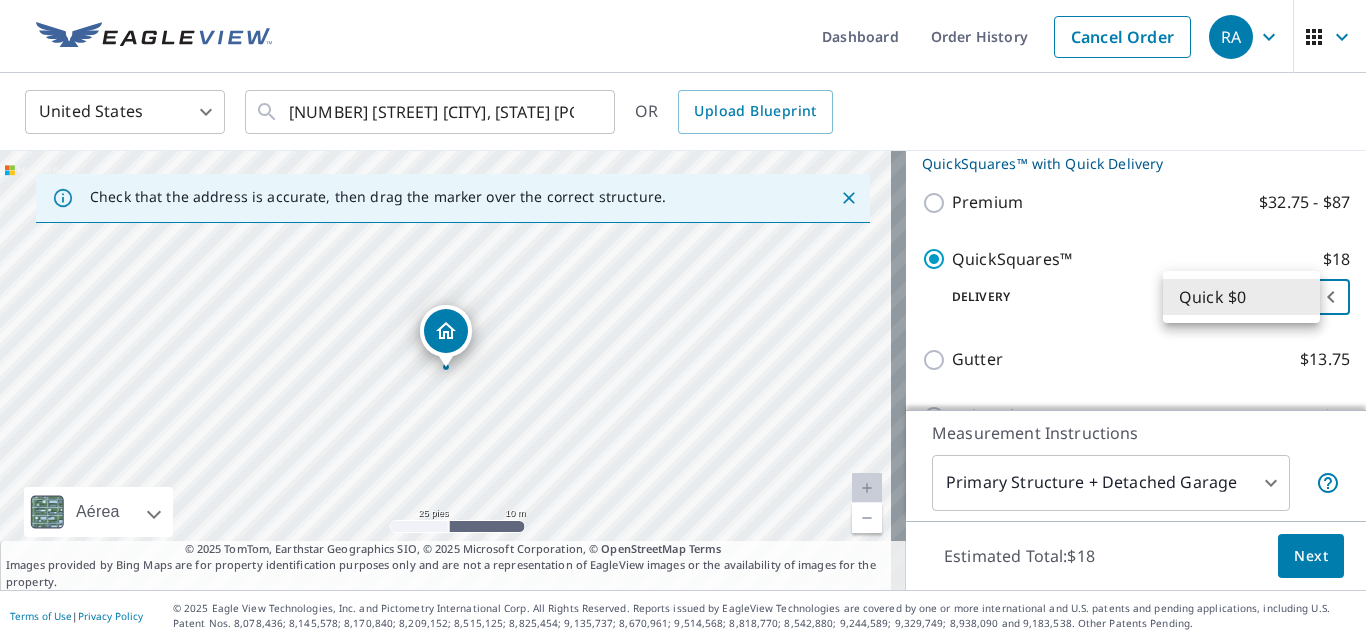 click on "Quick $0" at bounding box center (1241, 297) 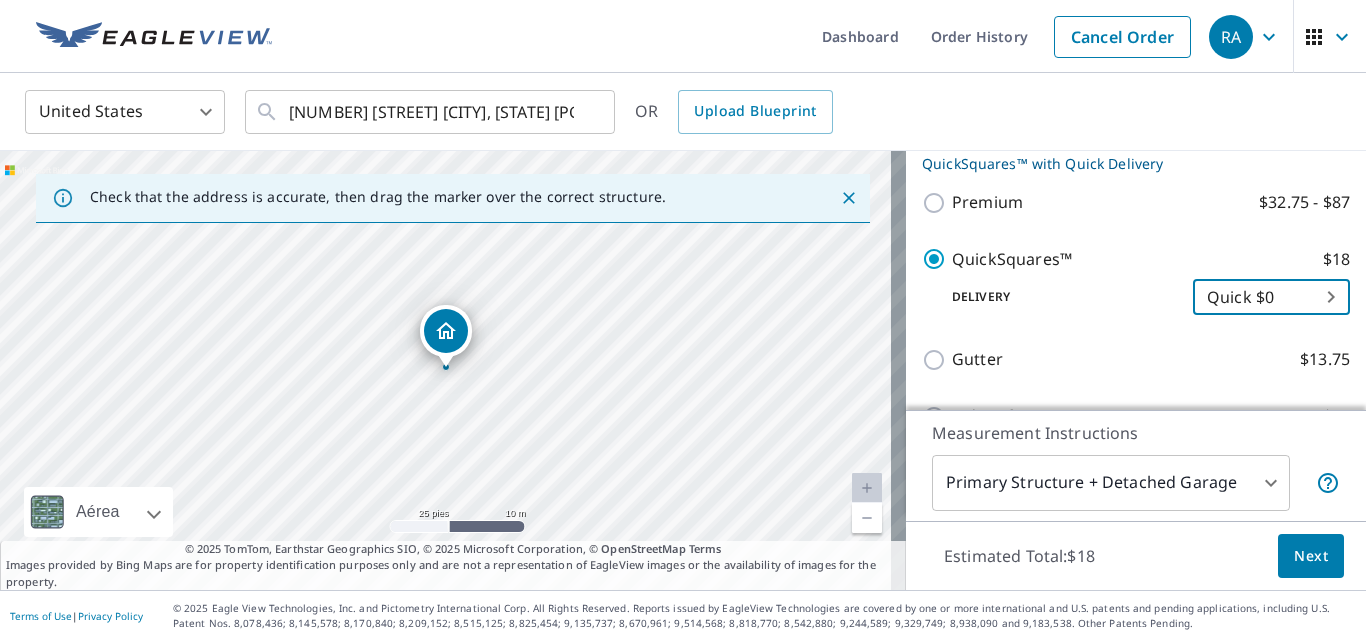 click on "Next" at bounding box center [1311, 556] 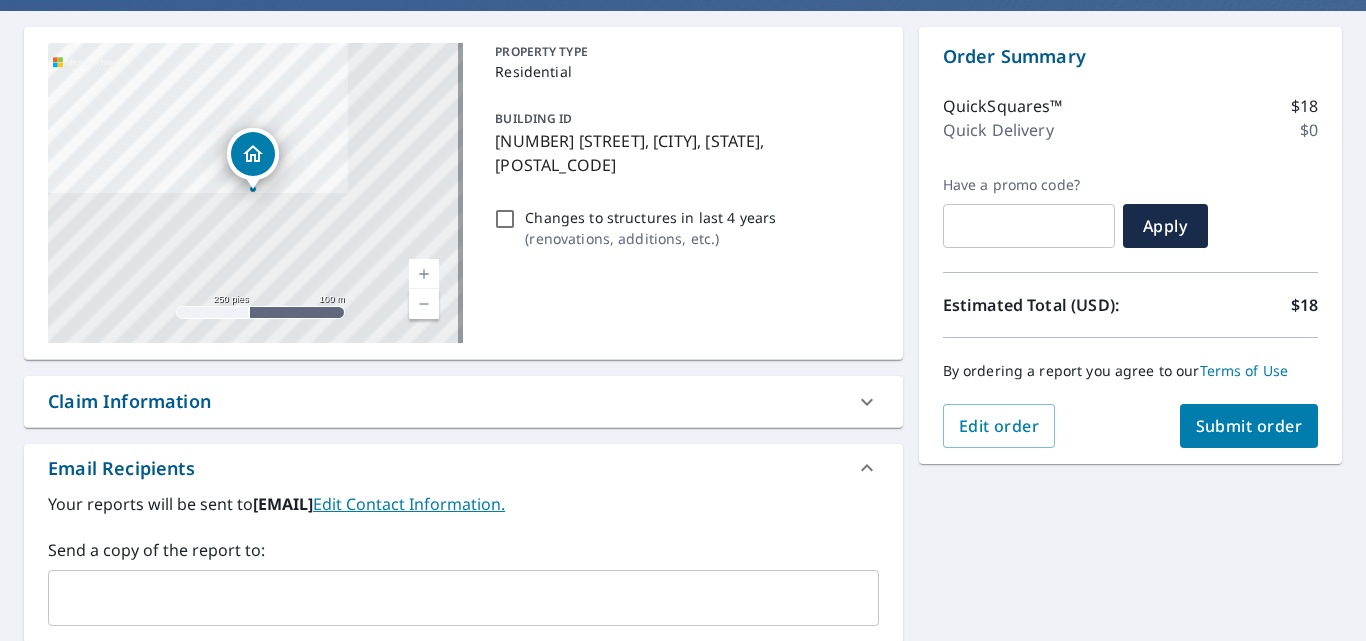 scroll, scrollTop: 200, scrollLeft: 0, axis: vertical 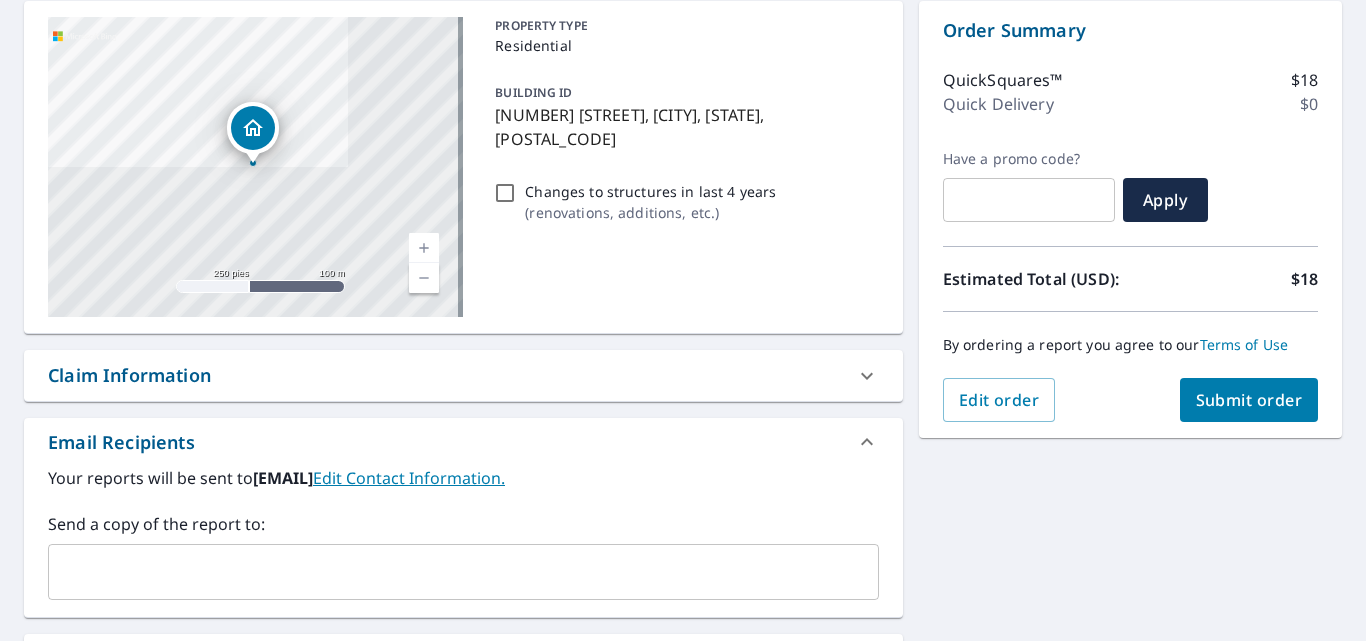 click on "Submit order" at bounding box center (1249, 400) 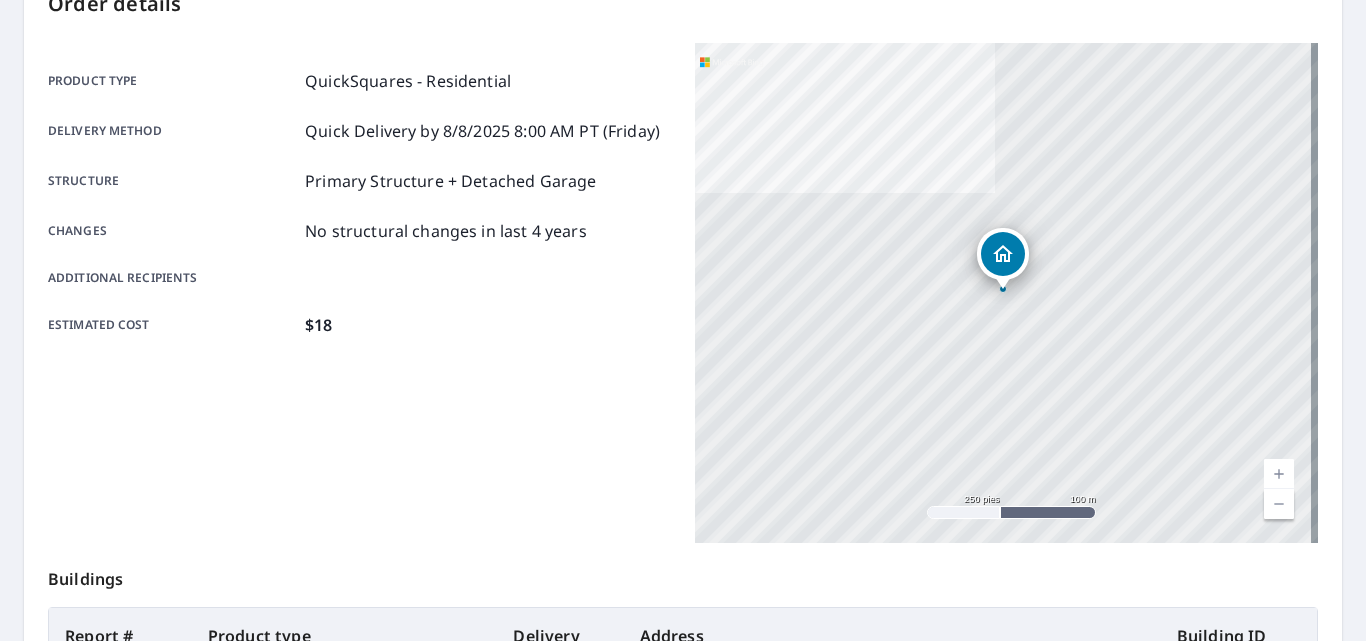 scroll, scrollTop: 0, scrollLeft: 0, axis: both 